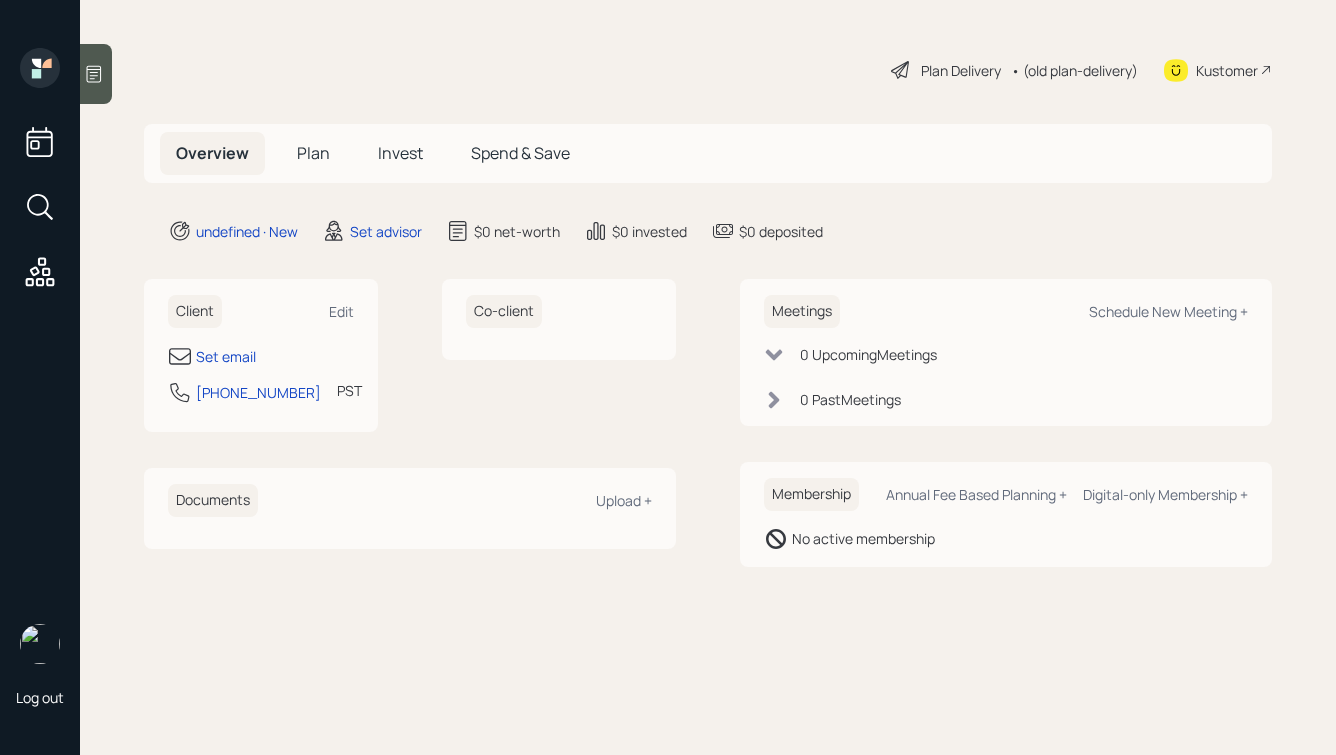scroll, scrollTop: 0, scrollLeft: 0, axis: both 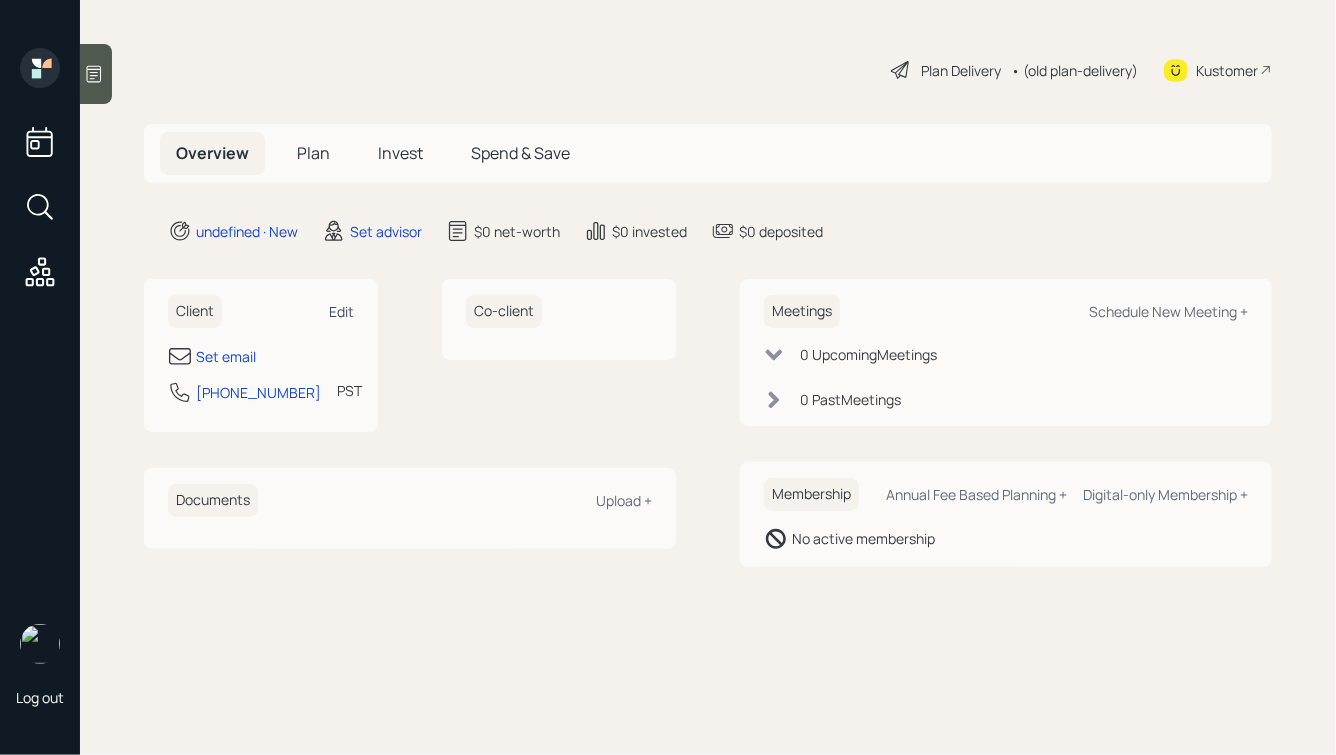 click on "Edit" at bounding box center (341, 311) 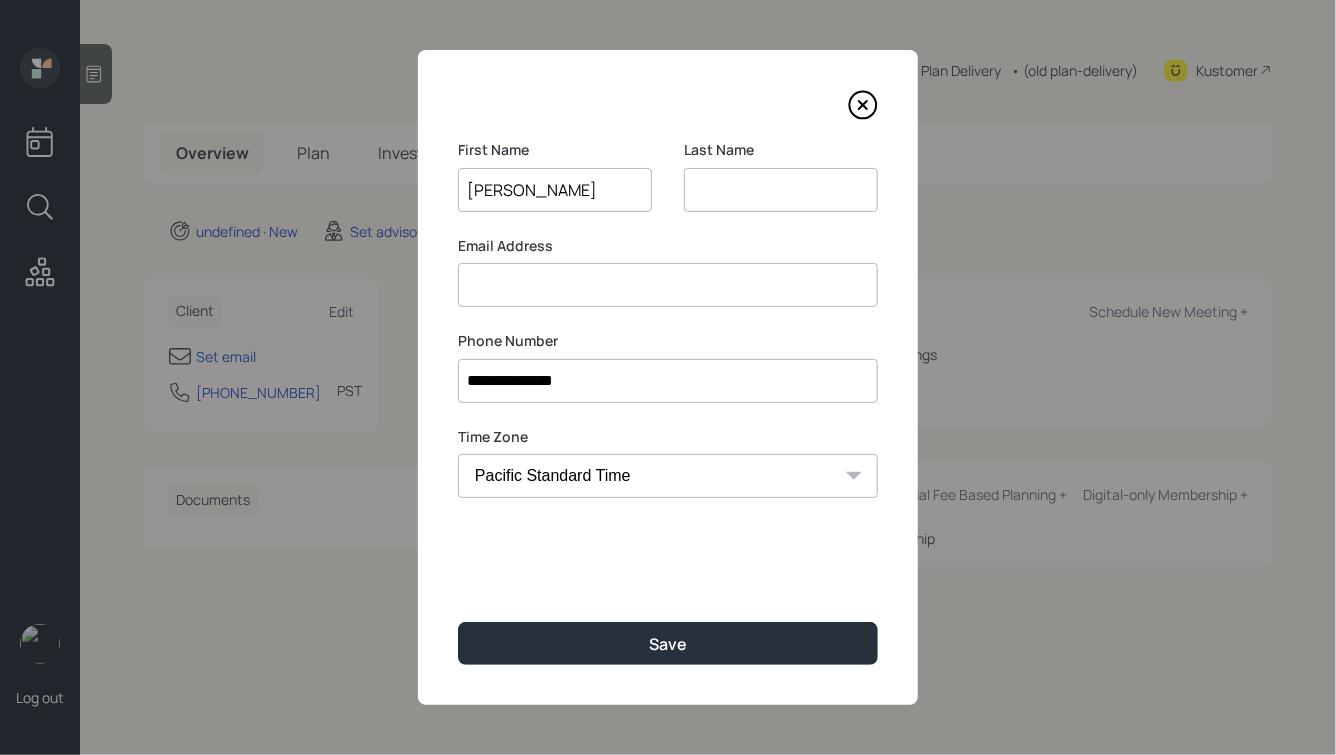 type on "[PERSON_NAME]" 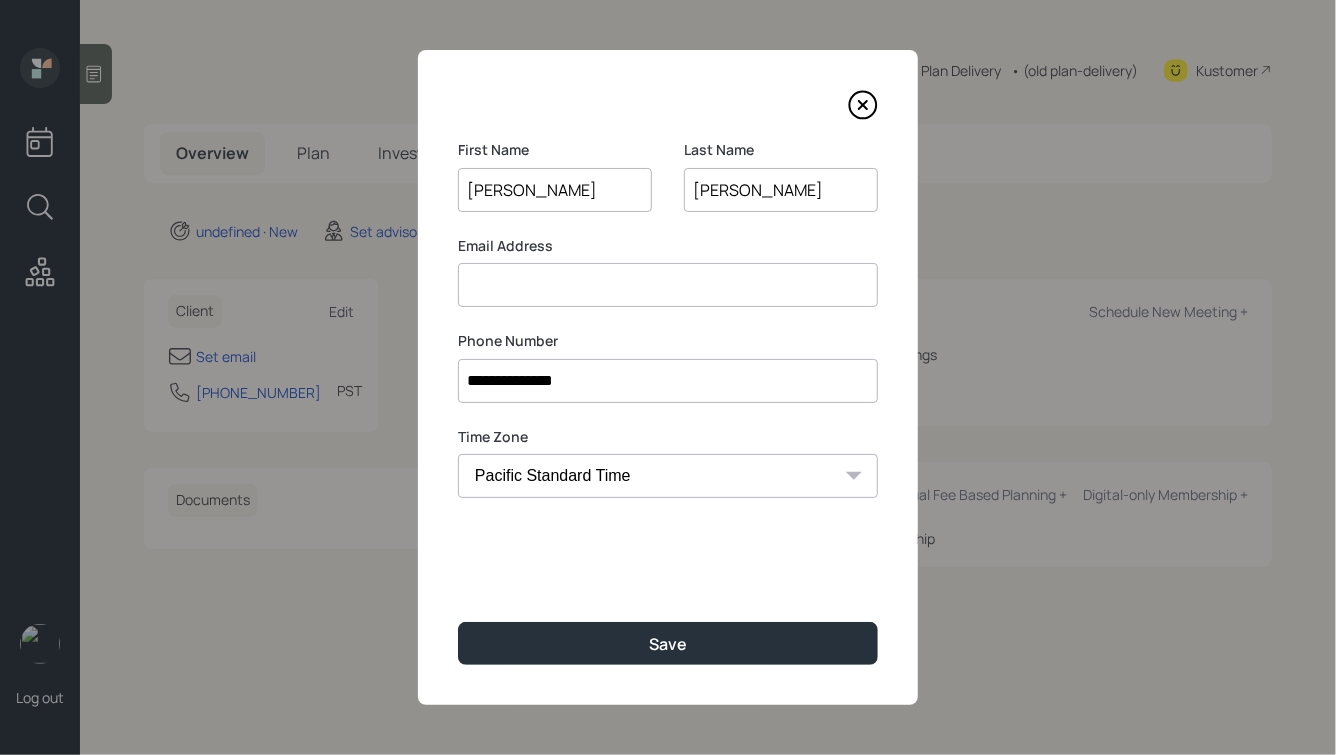 type on "[PERSON_NAME]" 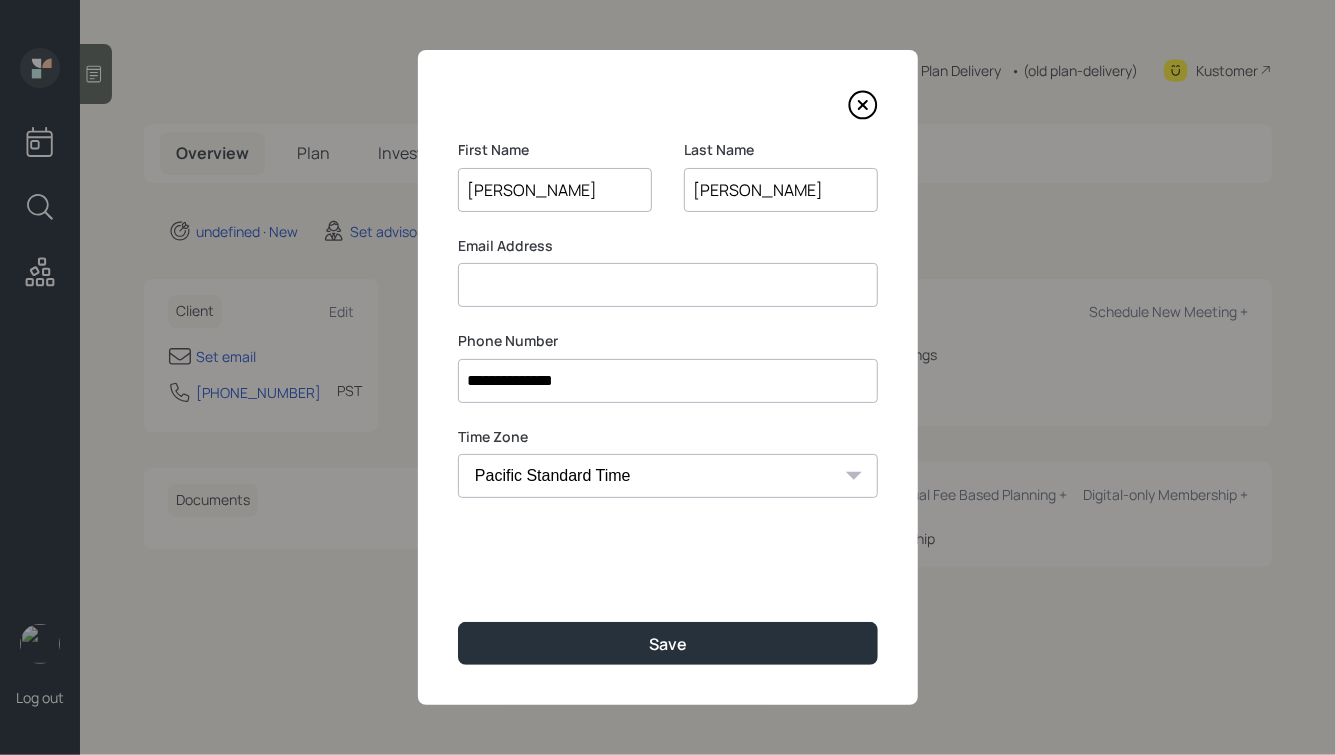 click at bounding box center (668, 285) 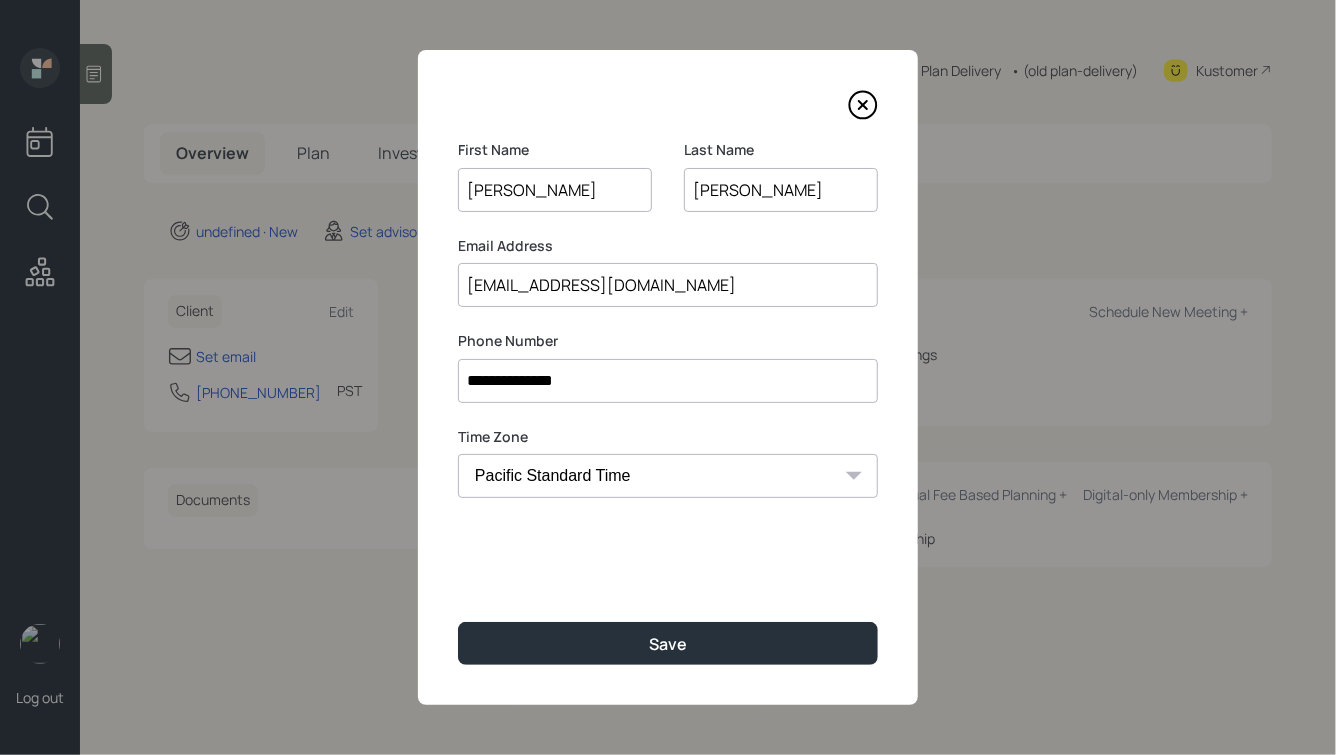 type on "[EMAIL_ADDRESS][DOMAIN_NAME]" 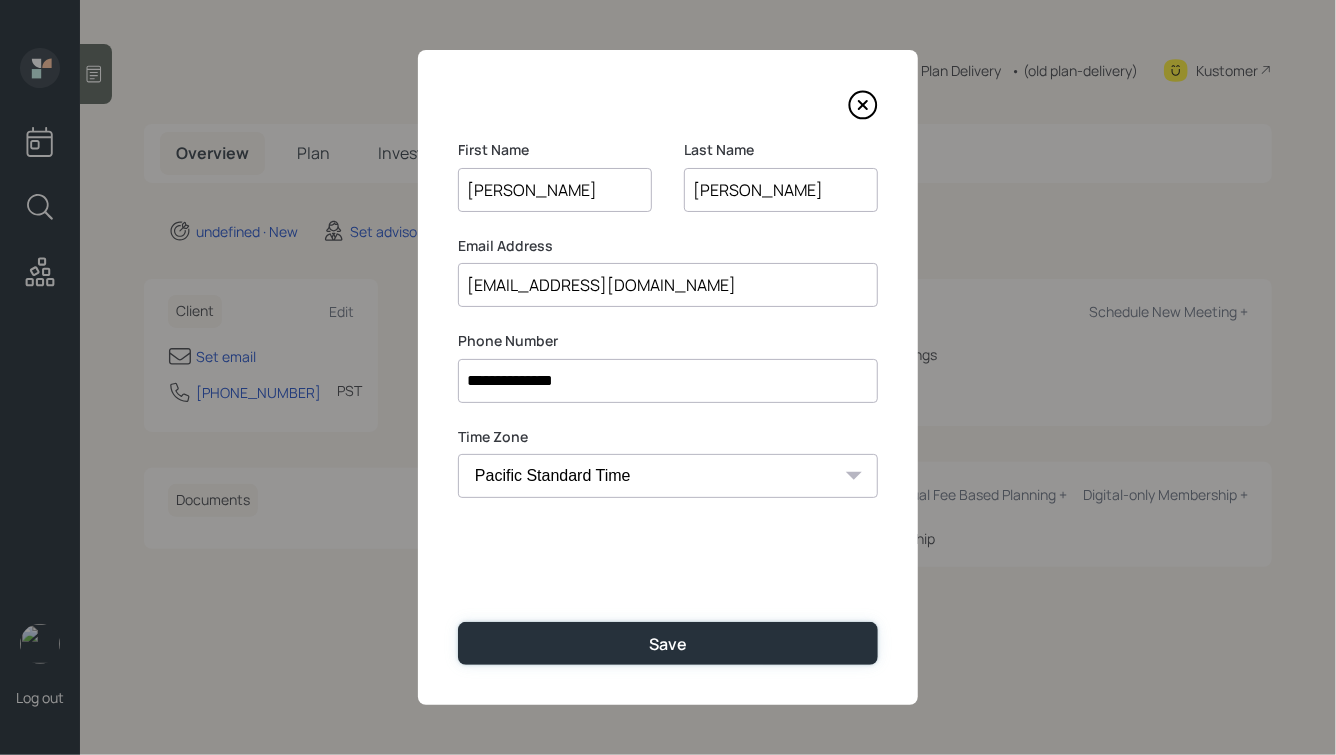 type 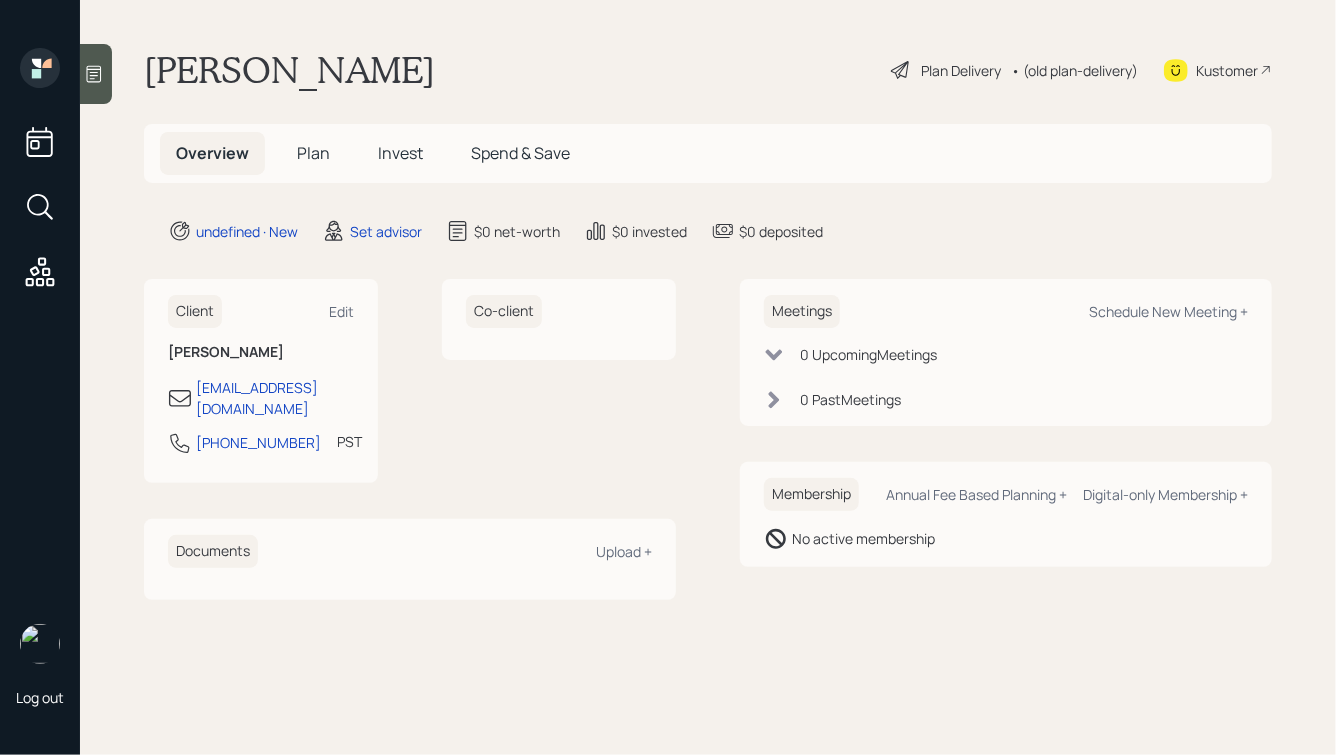click on "[PERSON_NAME] Plan Delivery • (old plan-delivery) Kustomer Overview Plan Invest Spend & Save undefined ·
New Set advisor $0 net-worth $0 invested $0 deposited Client Edit [PERSON_NAME] [EMAIL_ADDRESS][DOMAIN_NAME] [PHONE_NUMBER] PST Currently 8:49 AM Co-client Documents Upload + Meetings Schedule New Meeting + 0   Upcoming  Meeting s 0   Past  Meeting s Membership Annual Fee Based Planning + Digital-only Membership + No active membership" at bounding box center [708, 377] 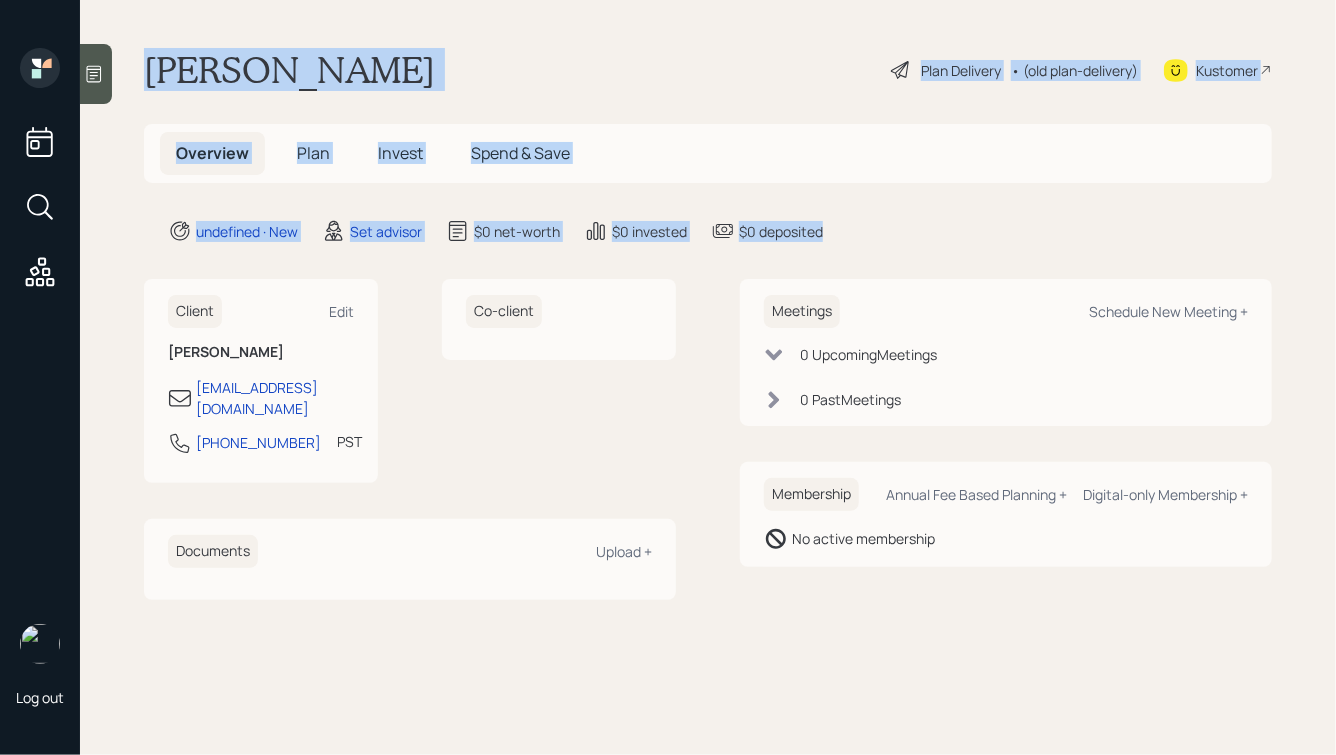 drag, startPoint x: 862, startPoint y: 231, endPoint x: 441, endPoint y: -7, distance: 483.61658 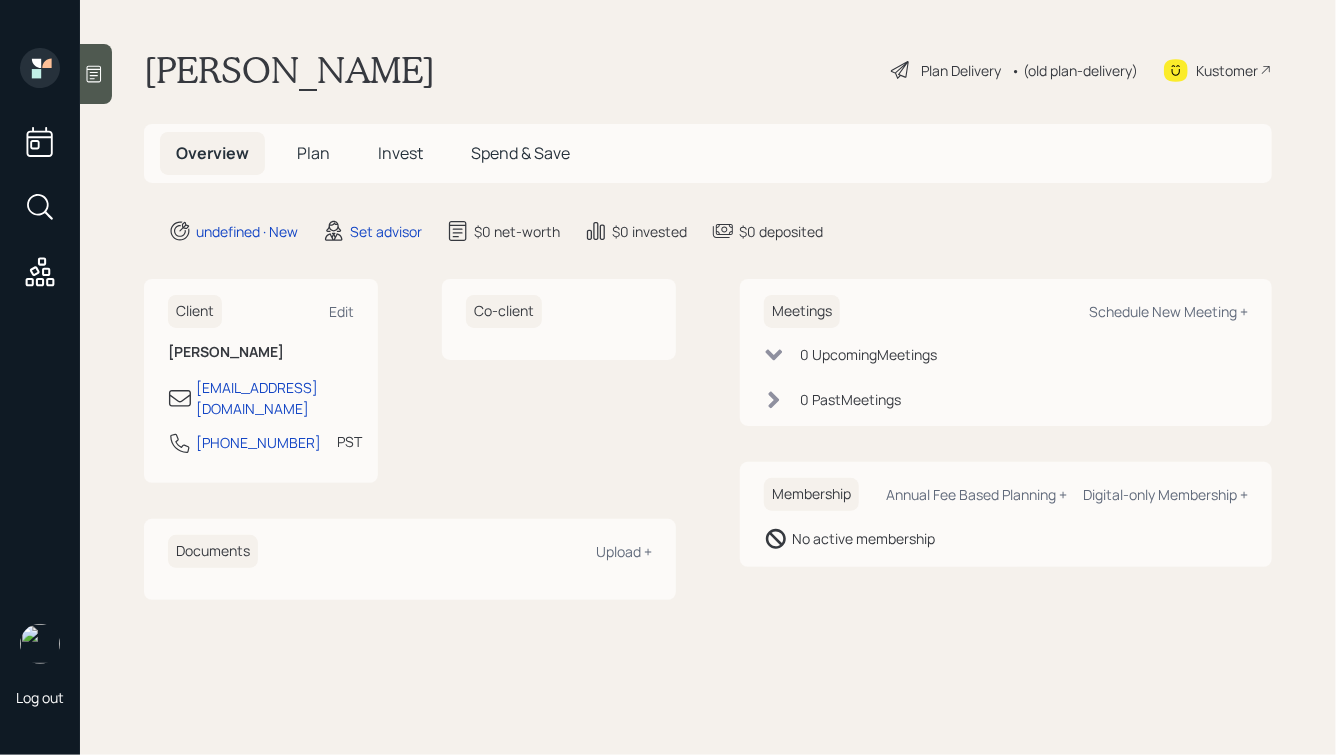 click on "[PERSON_NAME]" at bounding box center [289, 70] 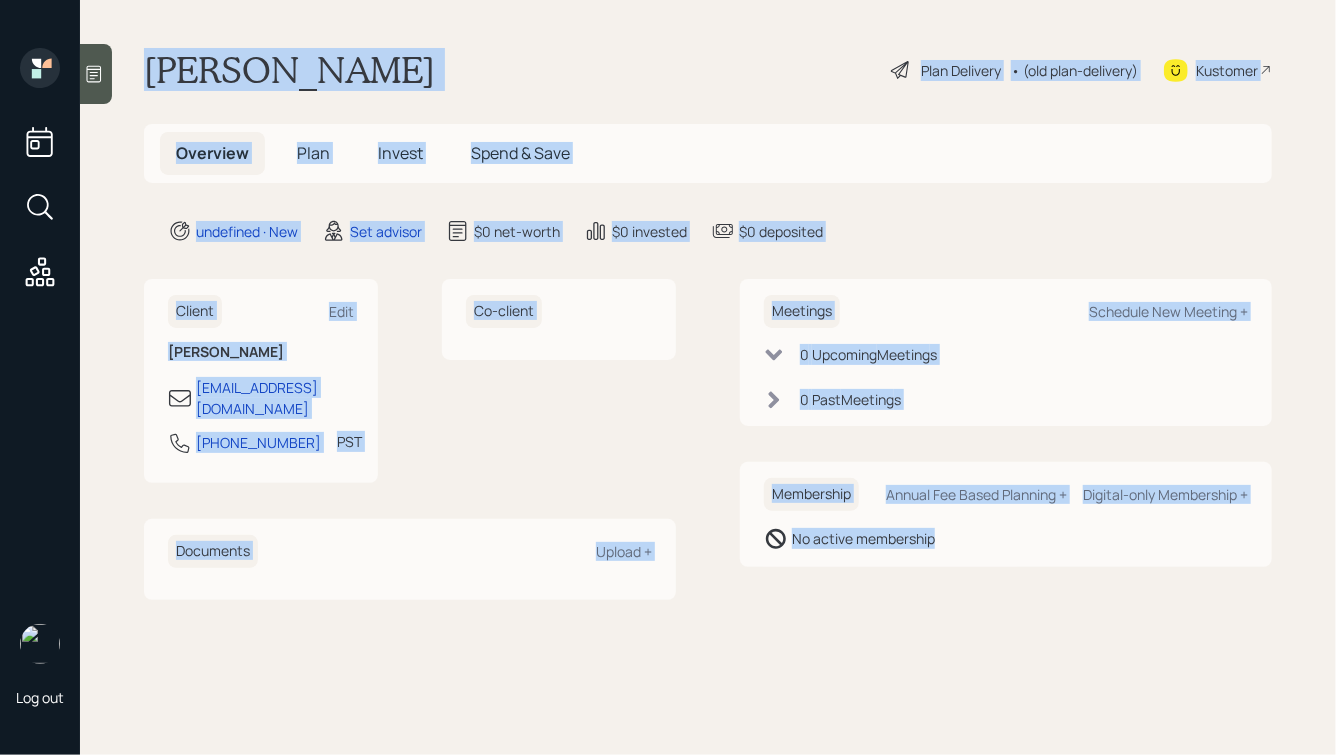 drag, startPoint x: 147, startPoint y: 60, endPoint x: 862, endPoint y: 680, distance: 946.37463 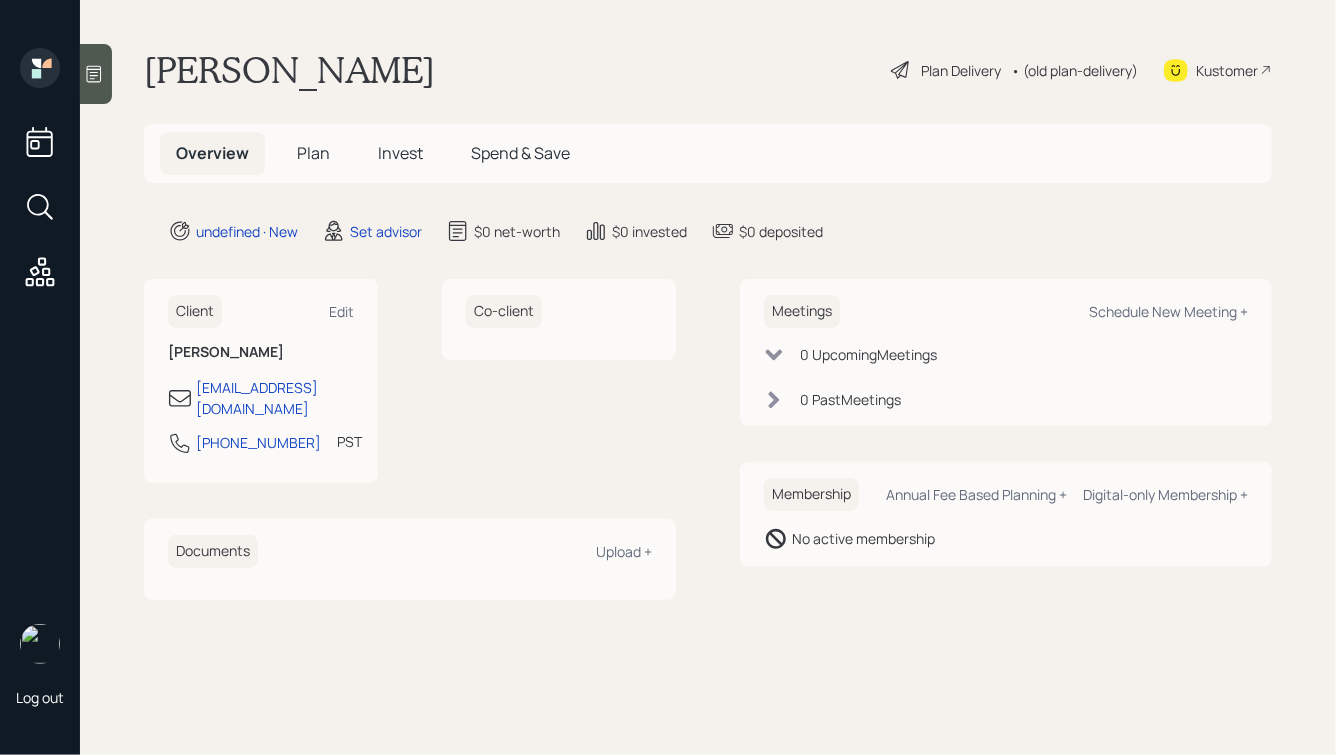 click 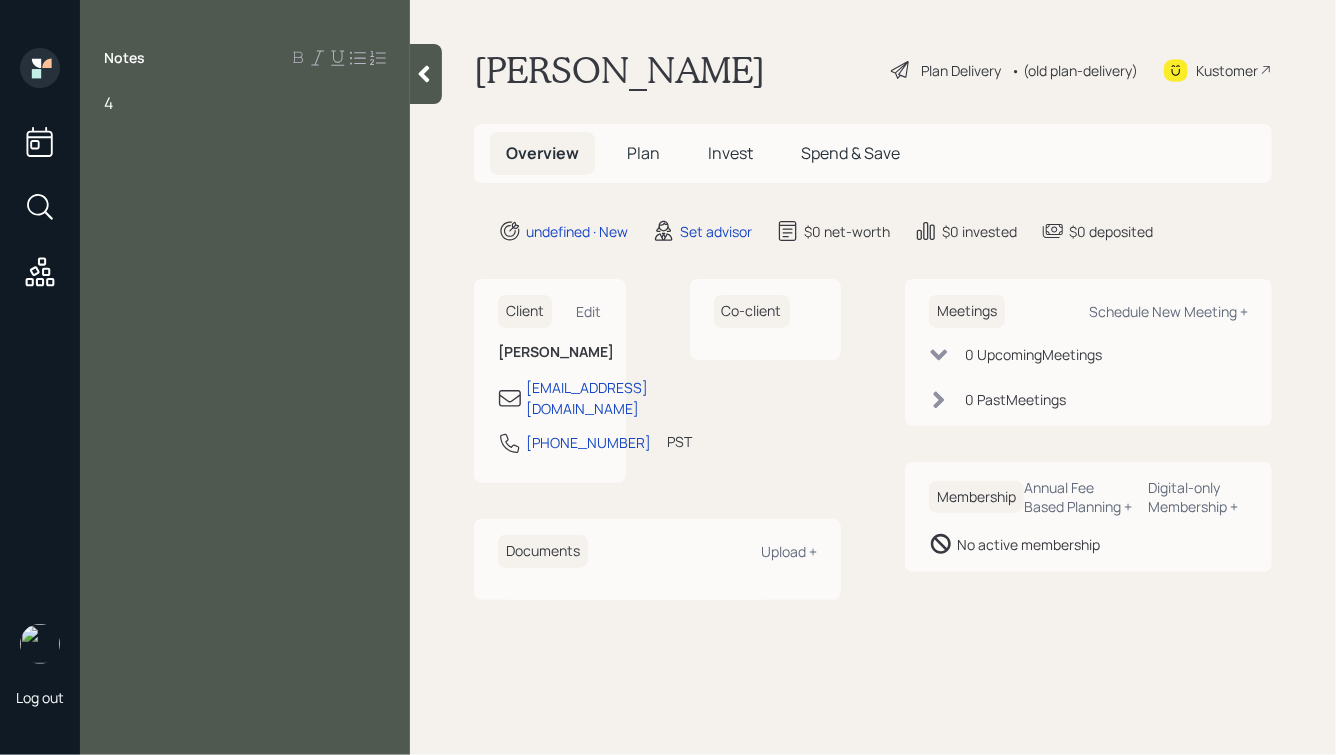 type 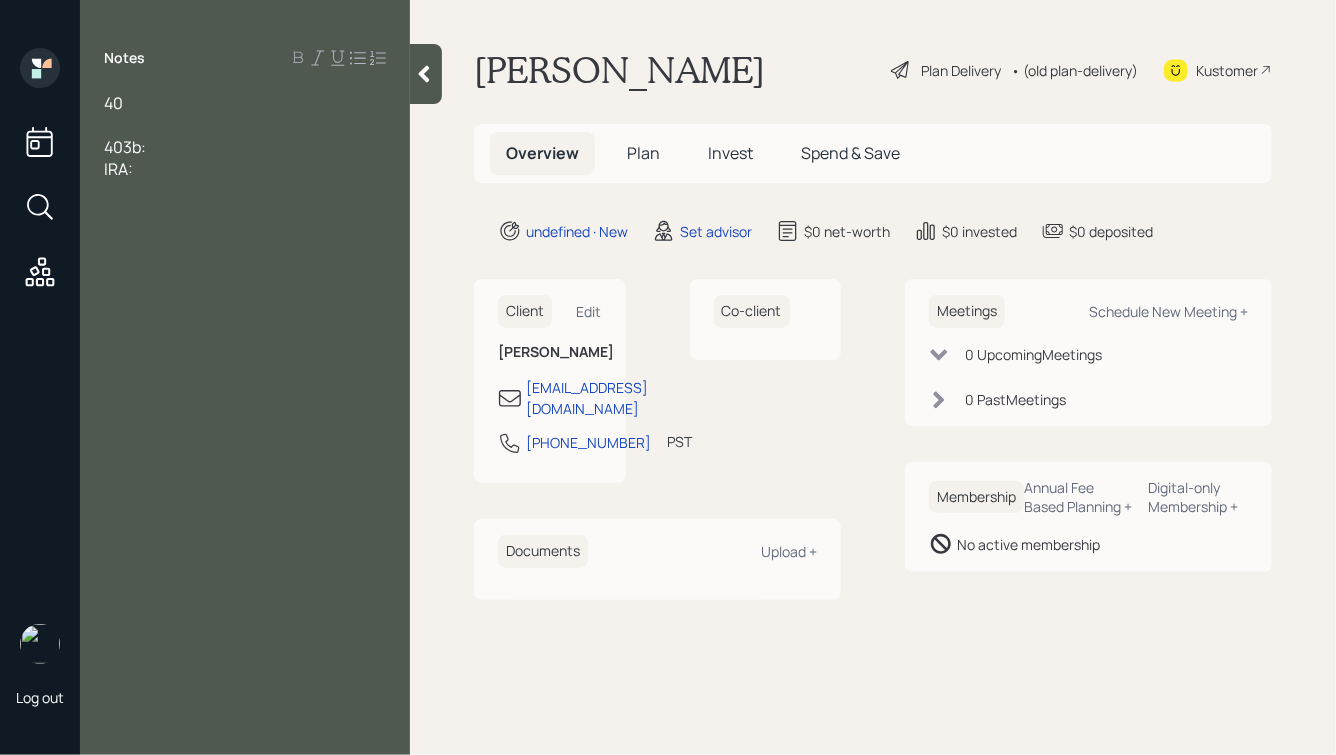 click on "40" at bounding box center (245, 103) 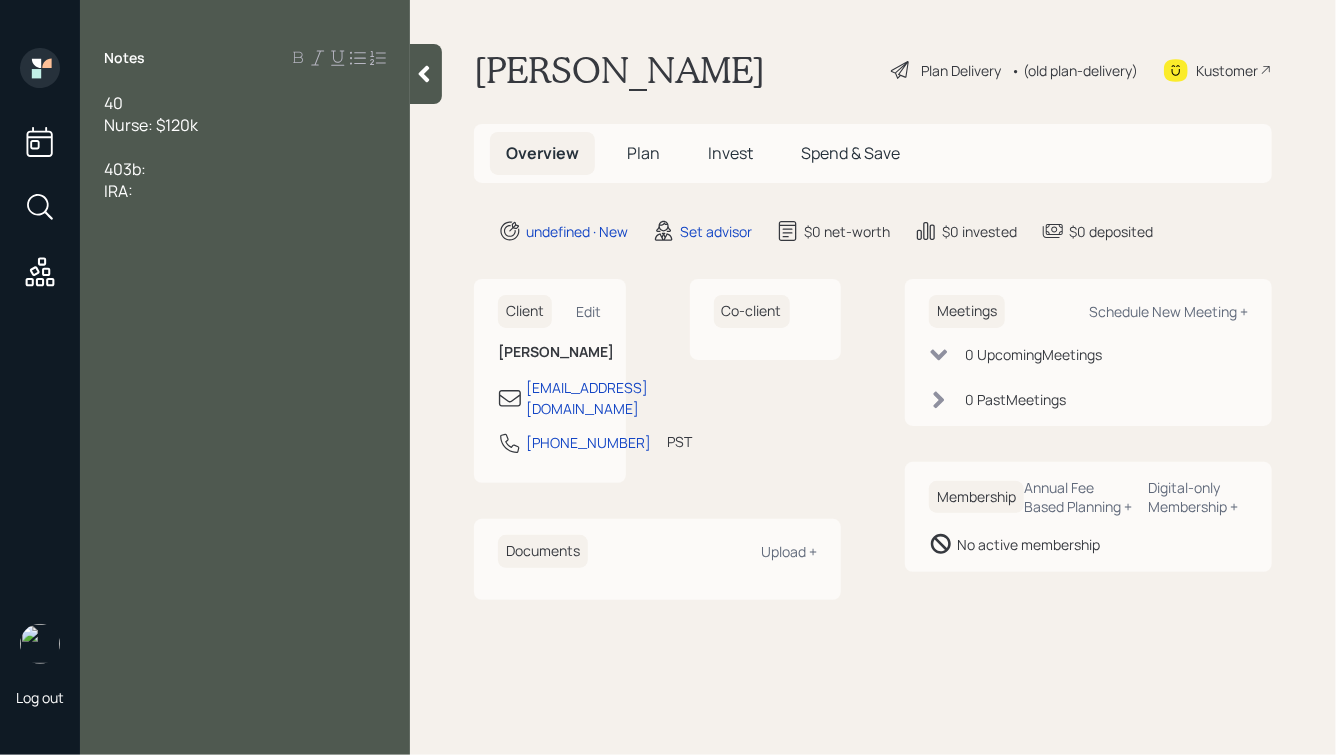 click on "403b:" at bounding box center [245, 169] 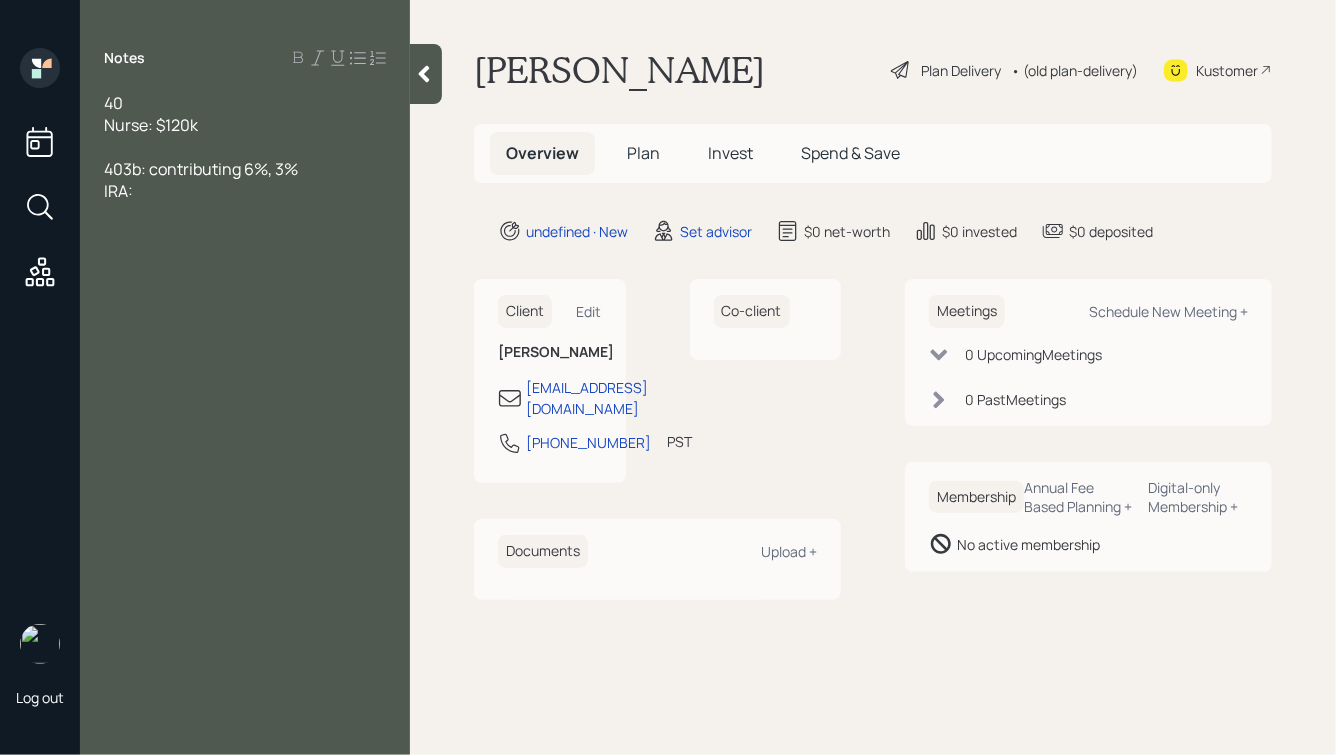 click on "403b: contributing 6%, 3%" at bounding box center [201, 169] 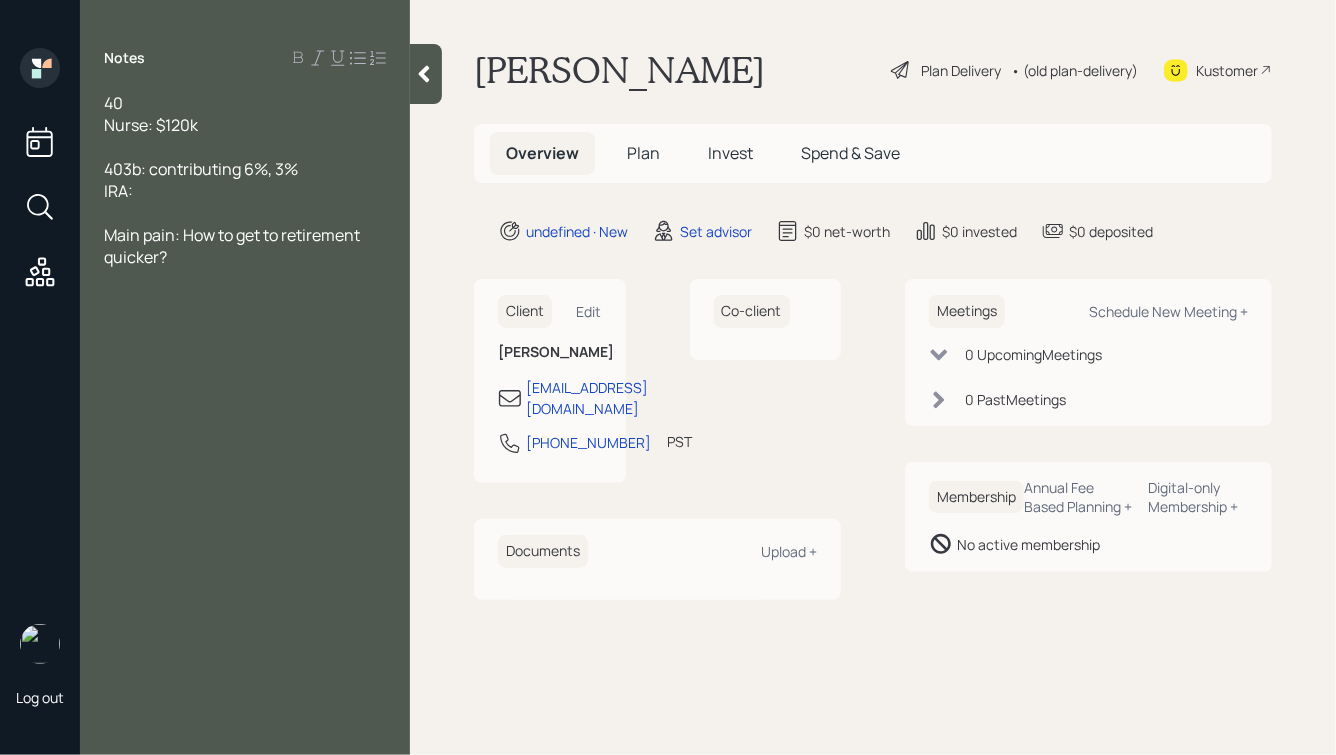 click on "403b: contributing 6%, 3%" at bounding box center [201, 169] 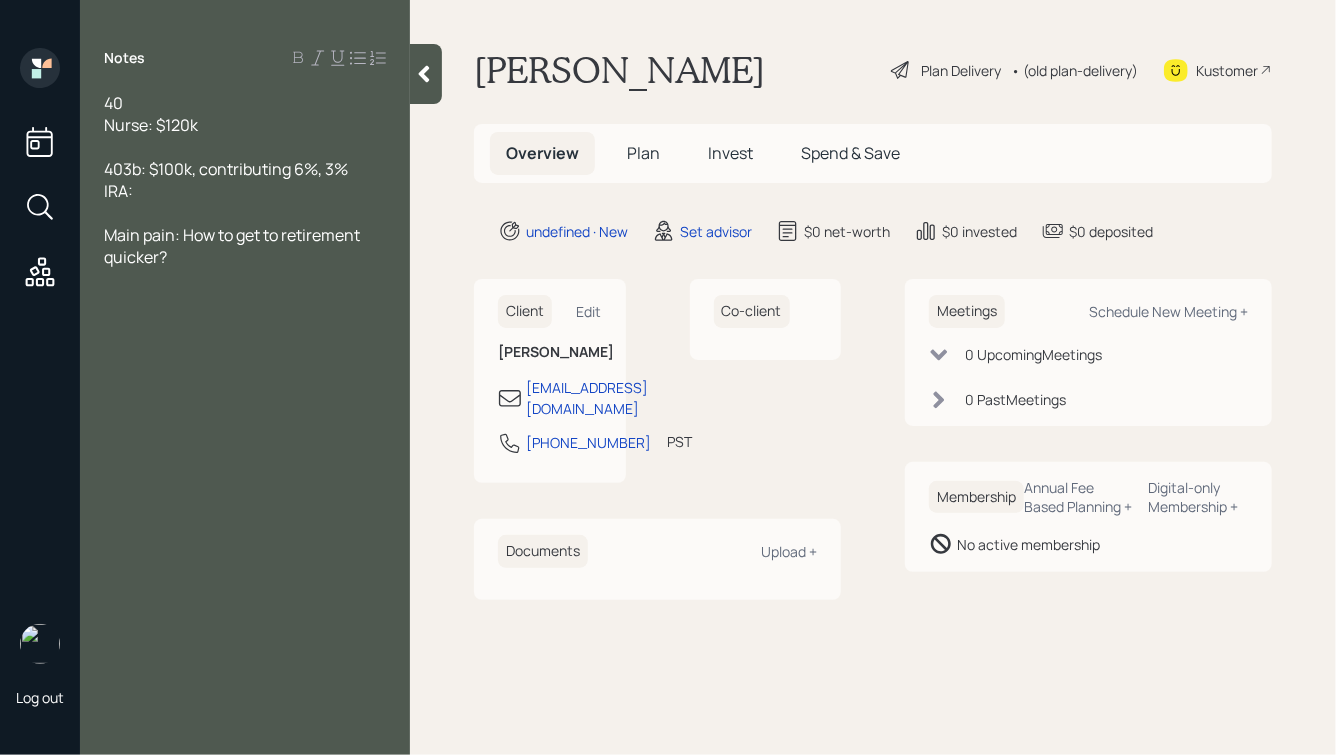 click on "IRA:" at bounding box center [245, 191] 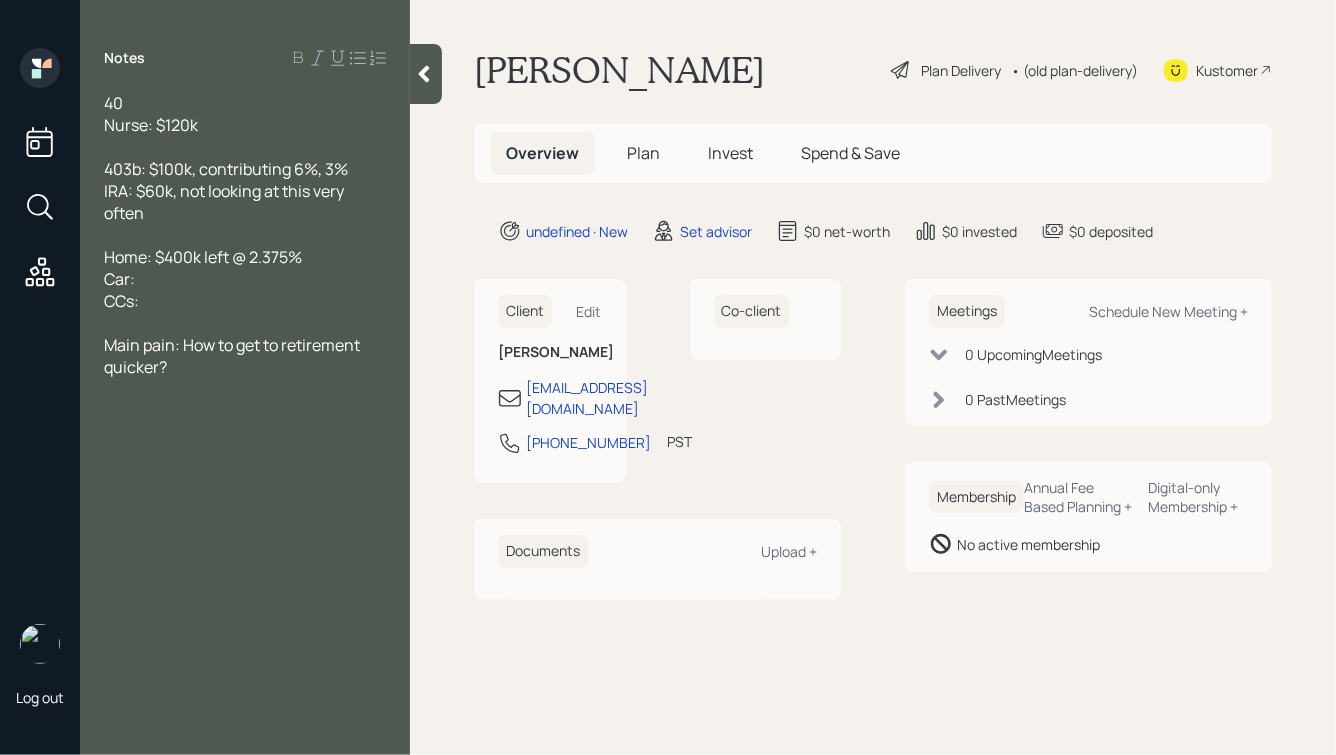 click on "Home: $400k left @ 2.375%" at bounding box center [203, 257] 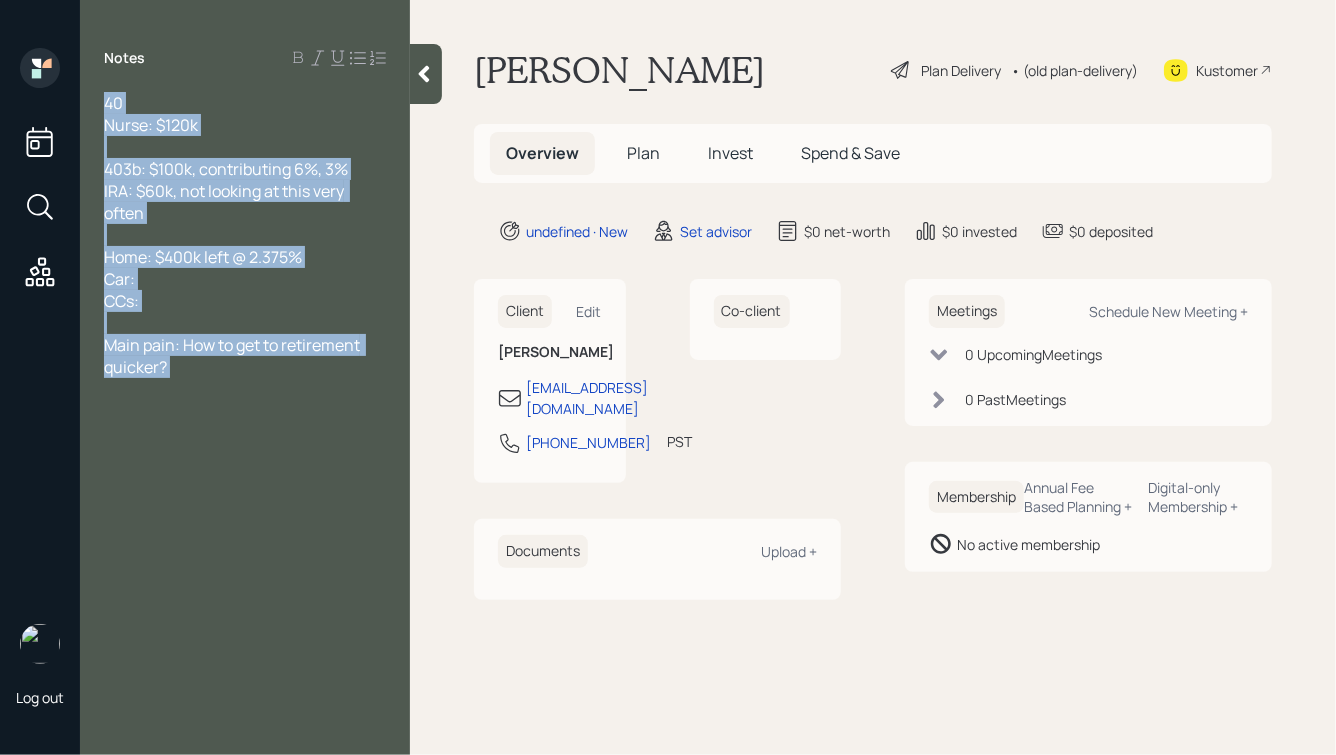 drag, startPoint x: 252, startPoint y: 386, endPoint x: 81, endPoint y: 205, distance: 249.00201 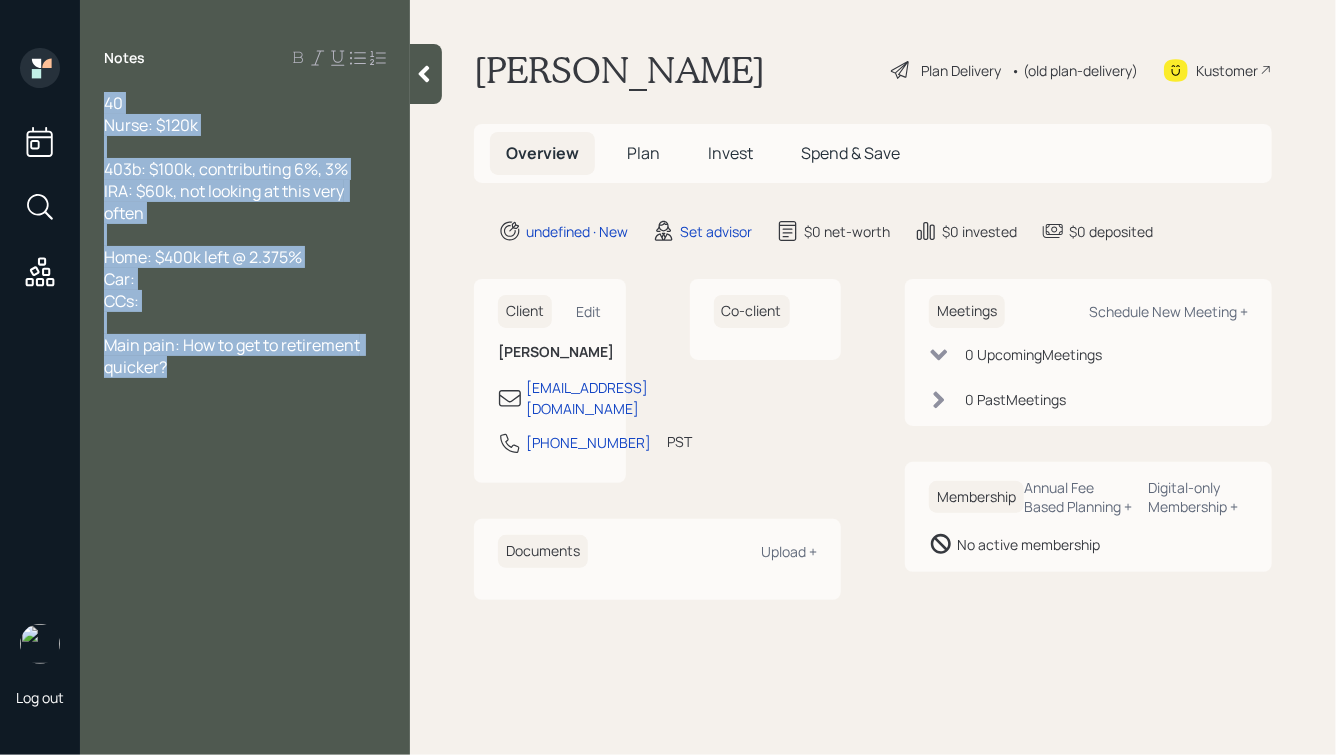 click on "Car:" at bounding box center [245, 279] 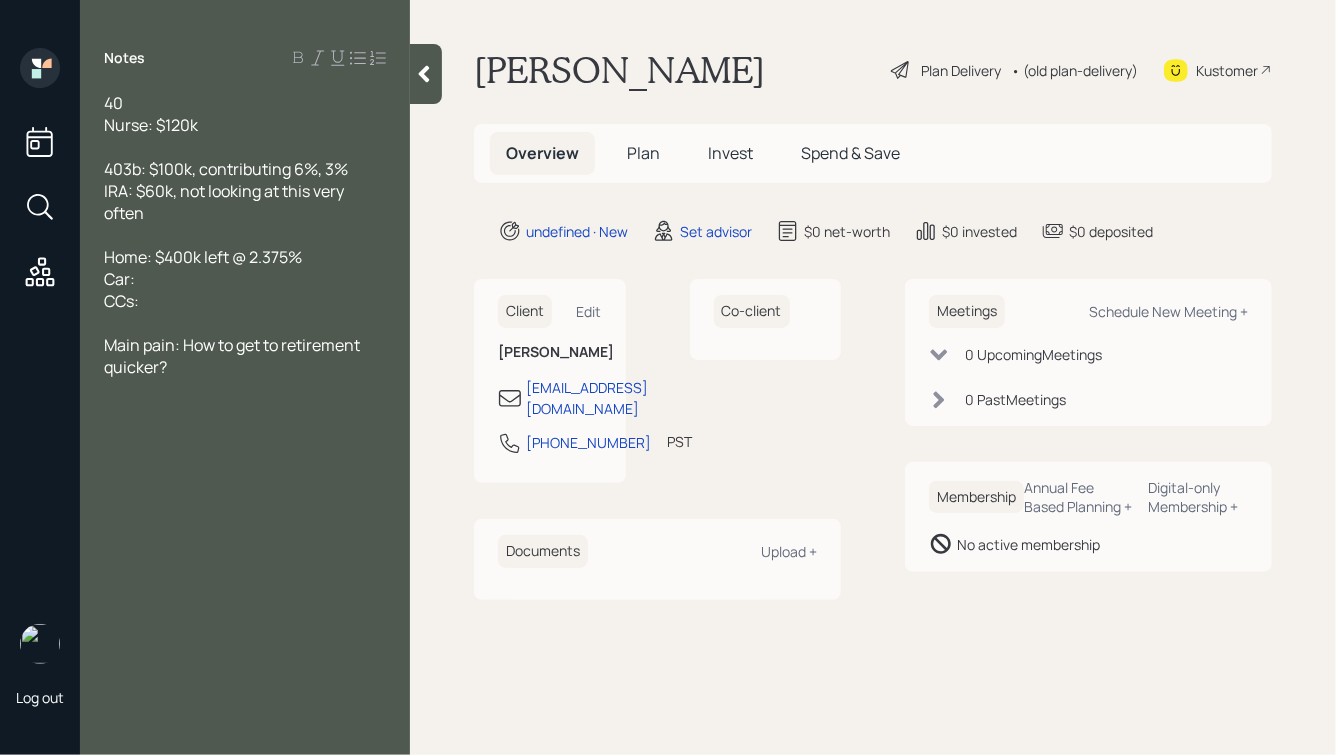 click on "Home: $400k left @ 2.375%" at bounding box center (203, 257) 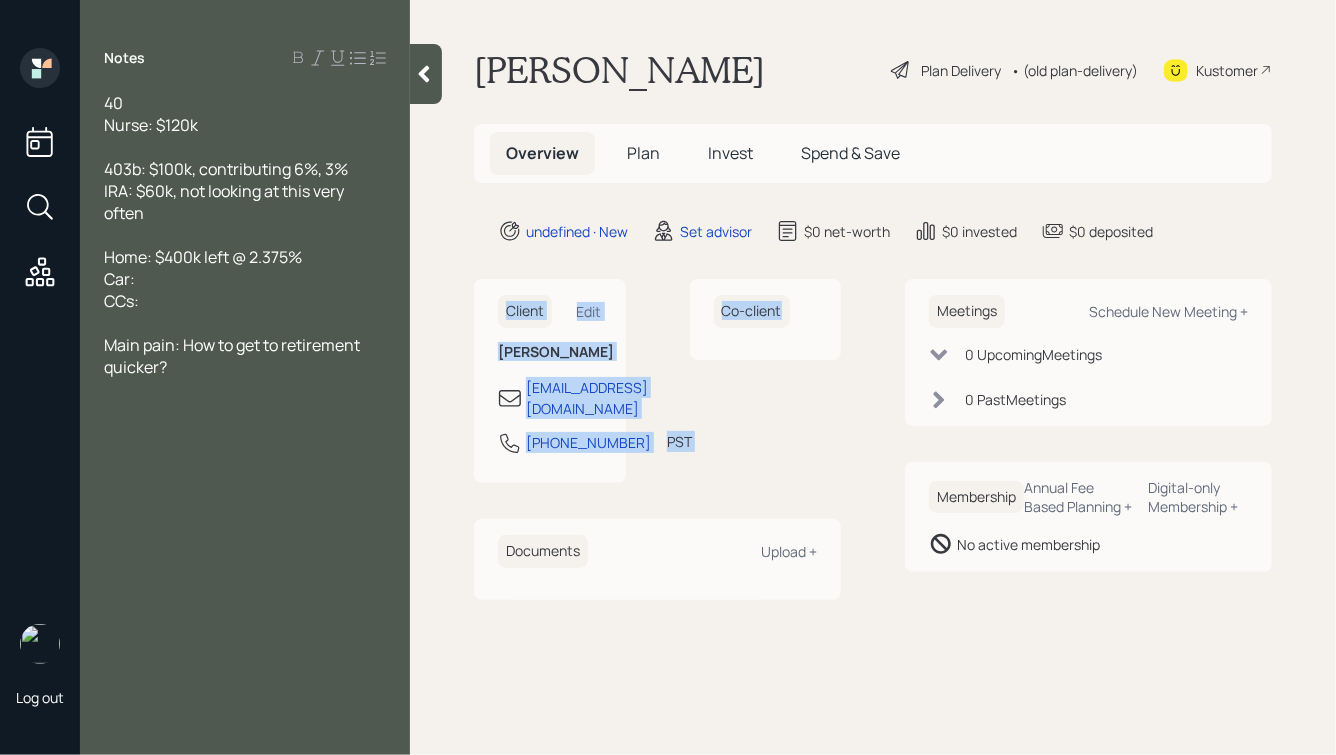 drag, startPoint x: 490, startPoint y: 300, endPoint x: 662, endPoint y: 500, distance: 263.78778 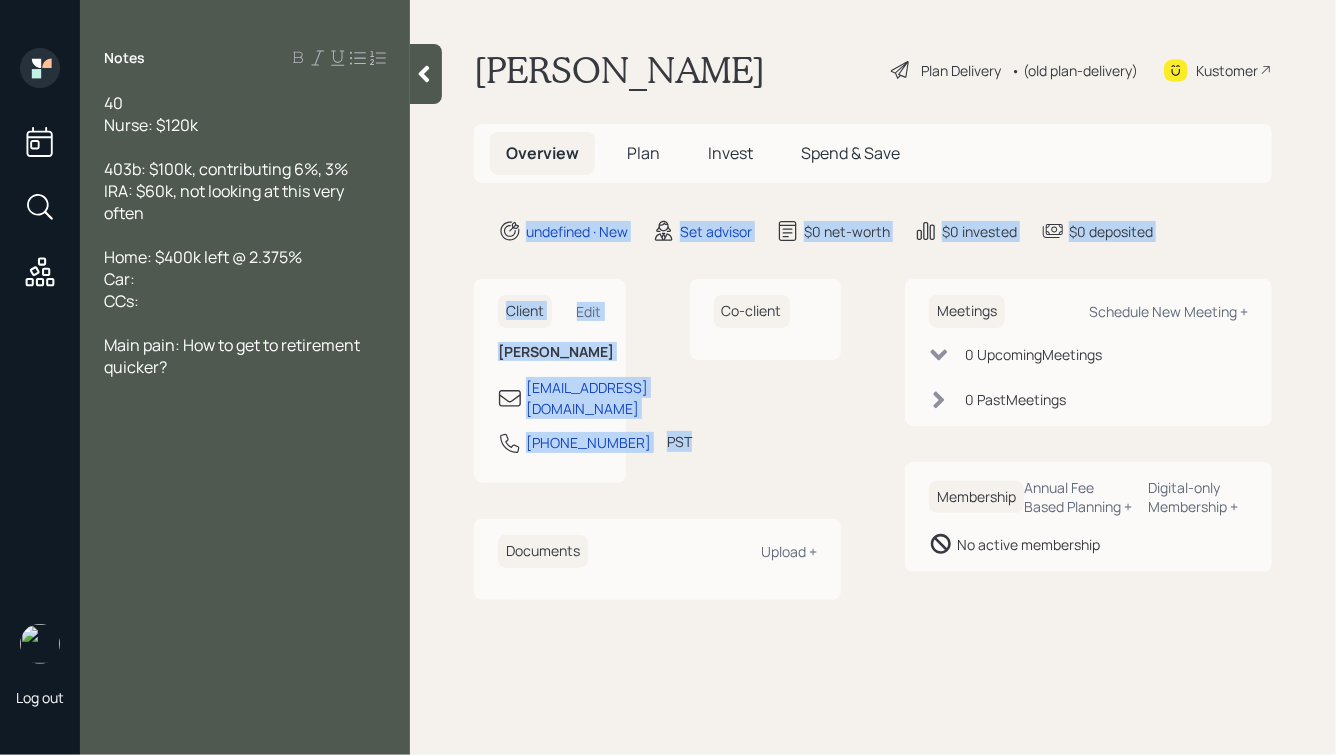 drag, startPoint x: 636, startPoint y: 493, endPoint x: 436, endPoint y: 206, distance: 349.8128 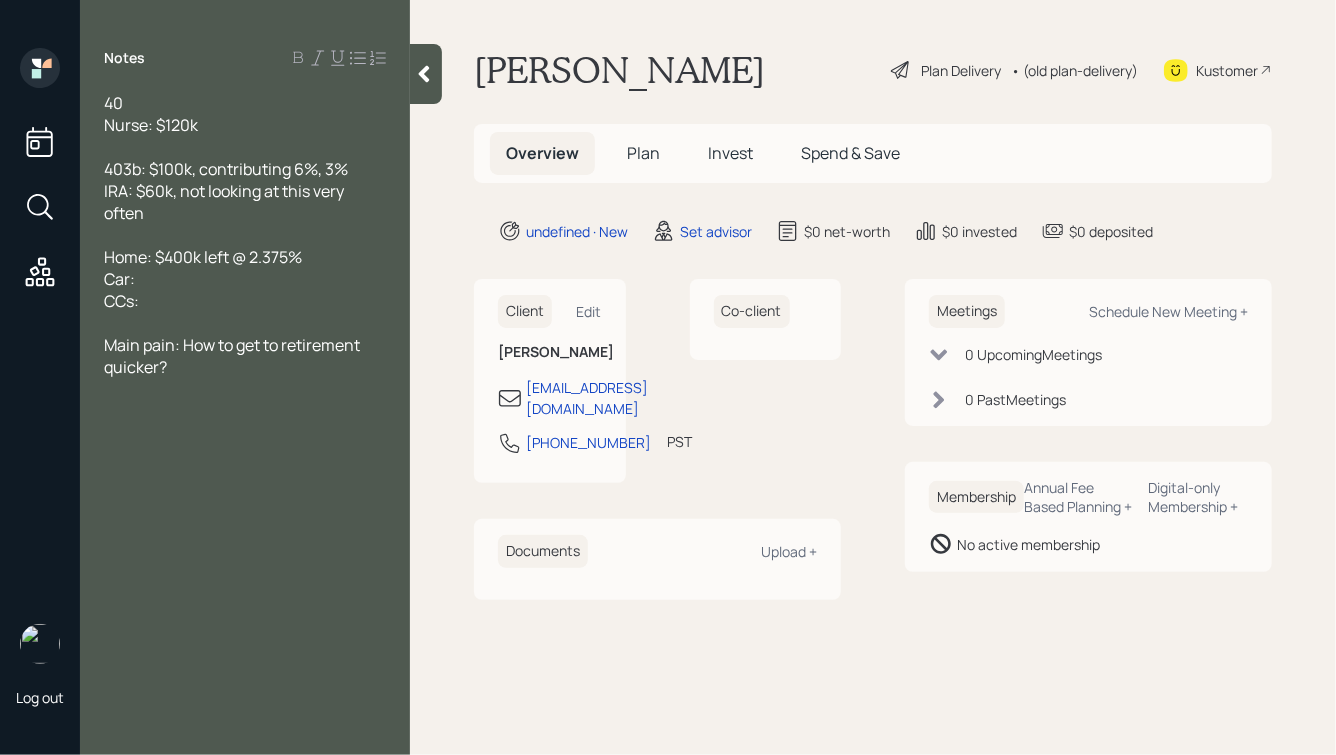 click 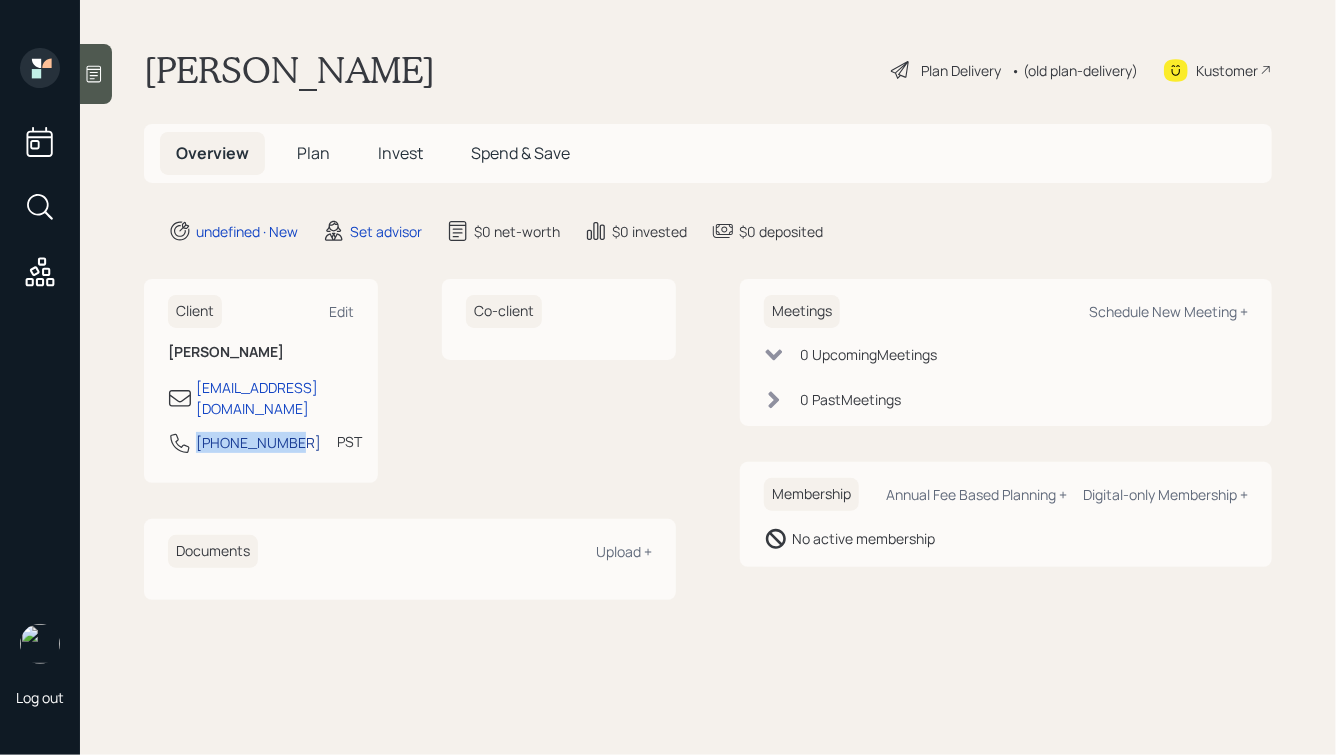 drag, startPoint x: 296, startPoint y: 428, endPoint x: 197, endPoint y: 427, distance: 99.00505 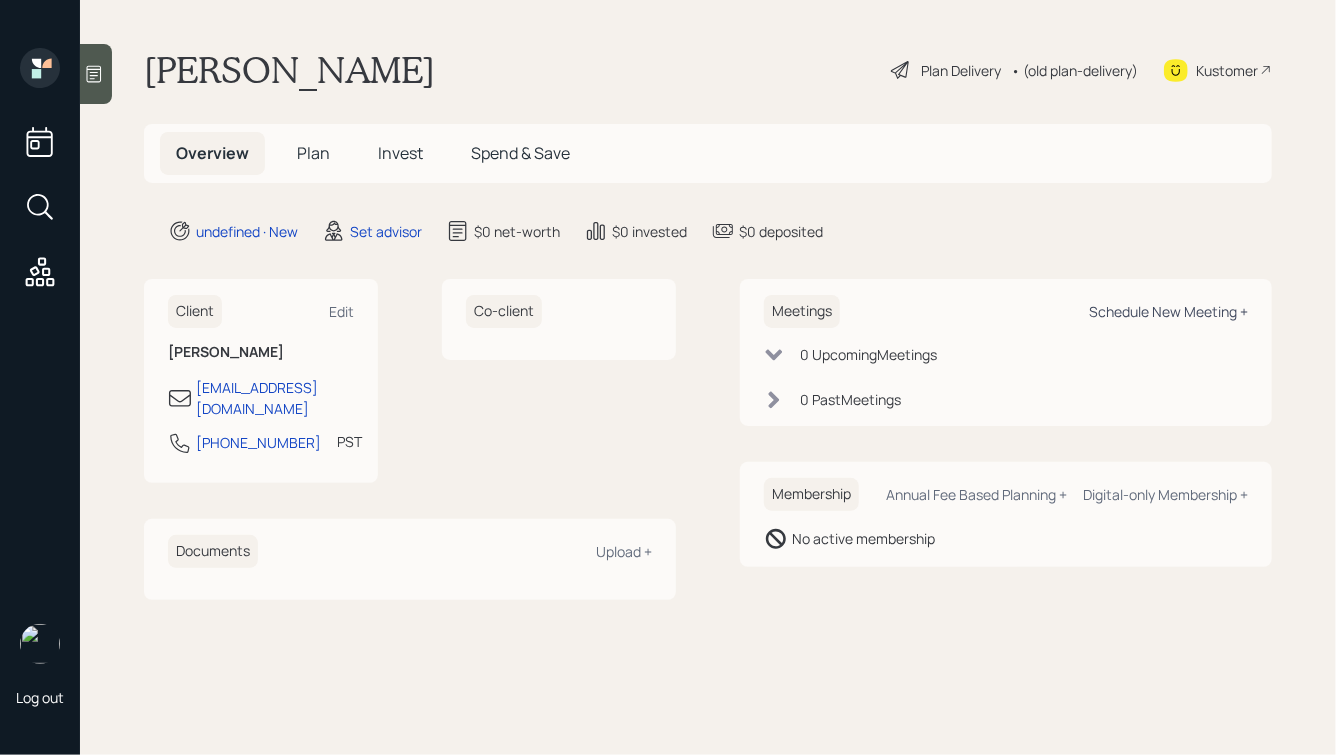 click on "Schedule New Meeting +" at bounding box center [1168, 311] 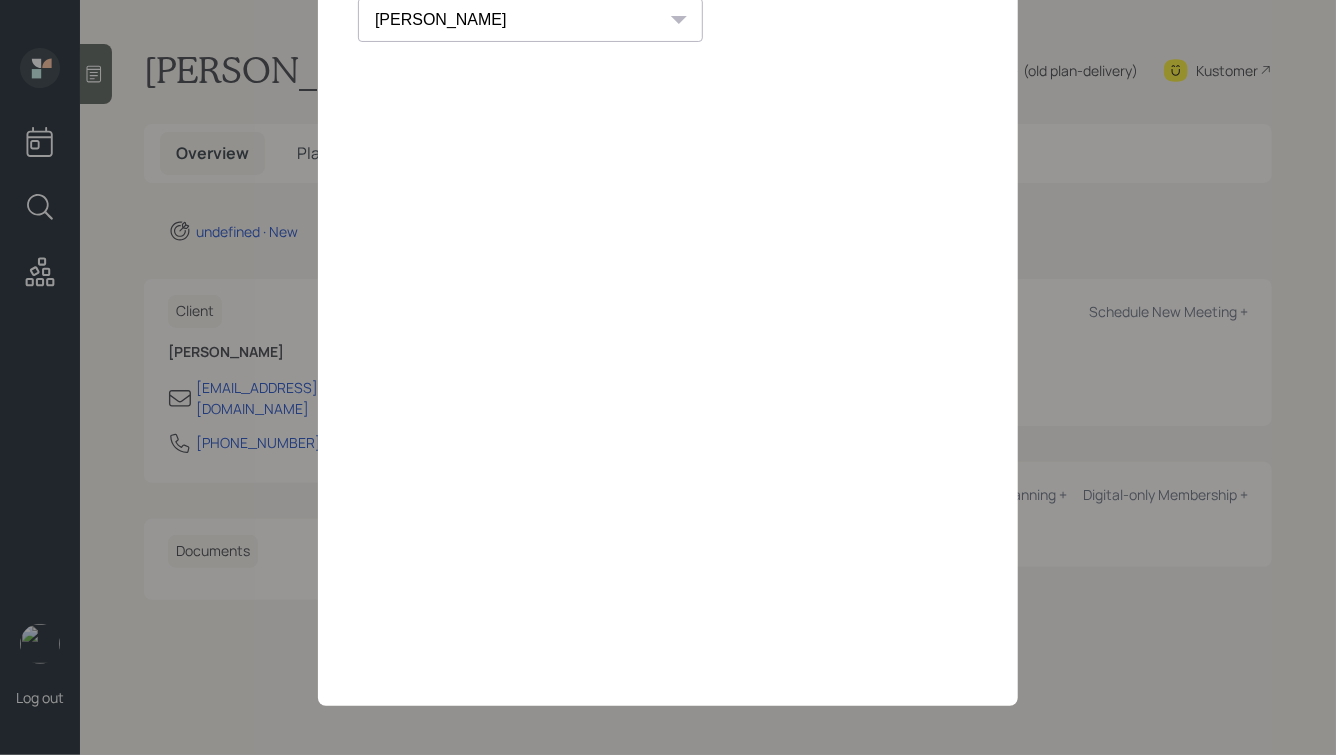 scroll, scrollTop: 0, scrollLeft: 0, axis: both 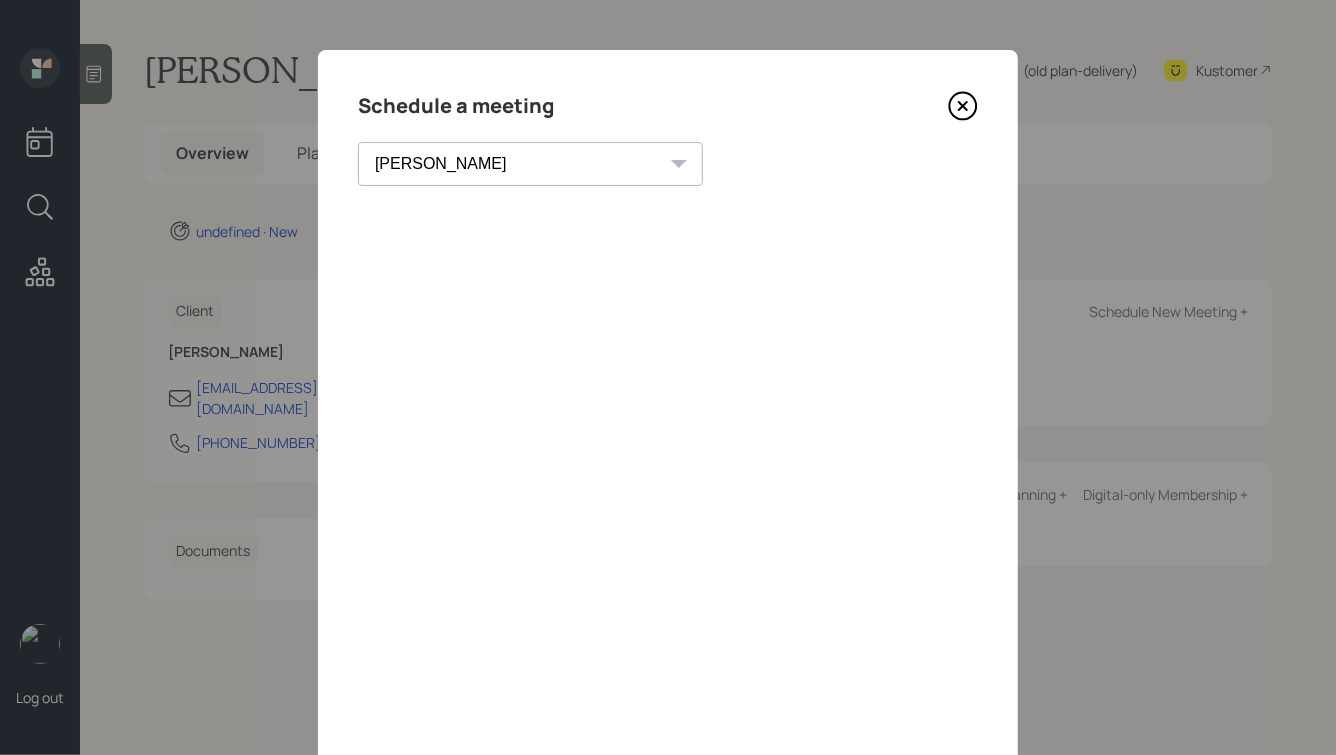 click 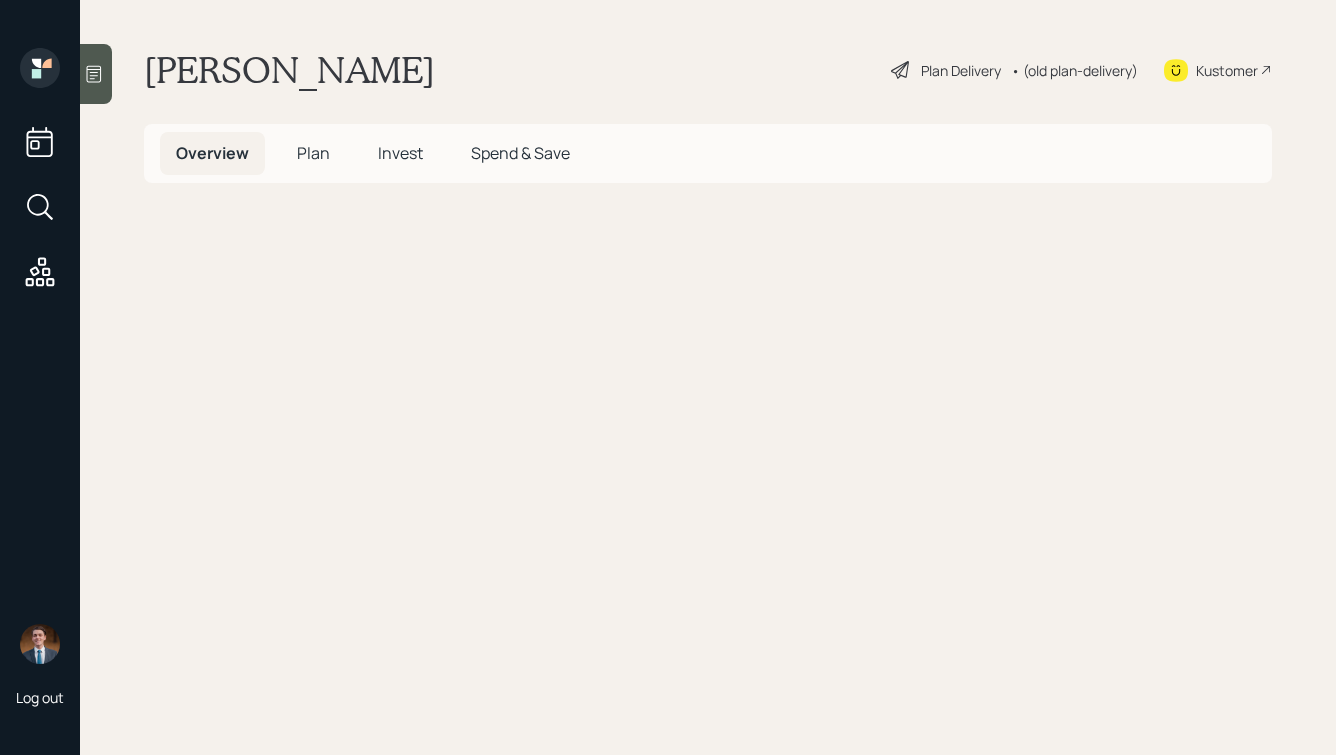 scroll, scrollTop: 0, scrollLeft: 0, axis: both 